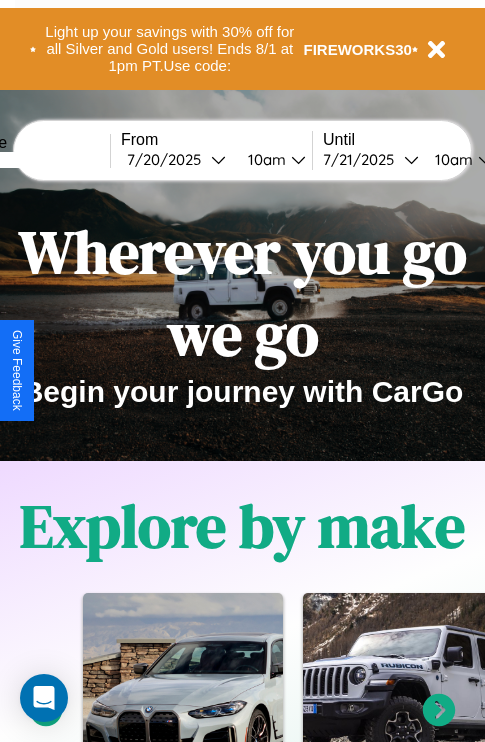 scroll, scrollTop: 0, scrollLeft: 0, axis: both 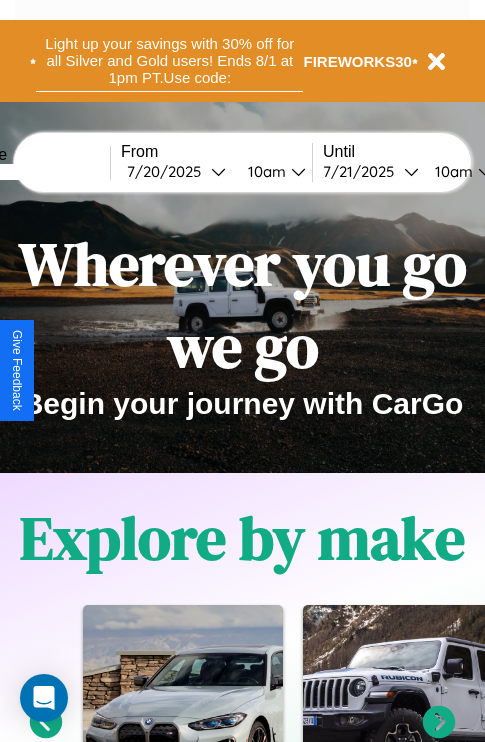 click on "Light up your savings with 30% off for all Silver and Gold users! Ends 8/1 at 1pm PT.  Use code:" at bounding box center (169, 61) 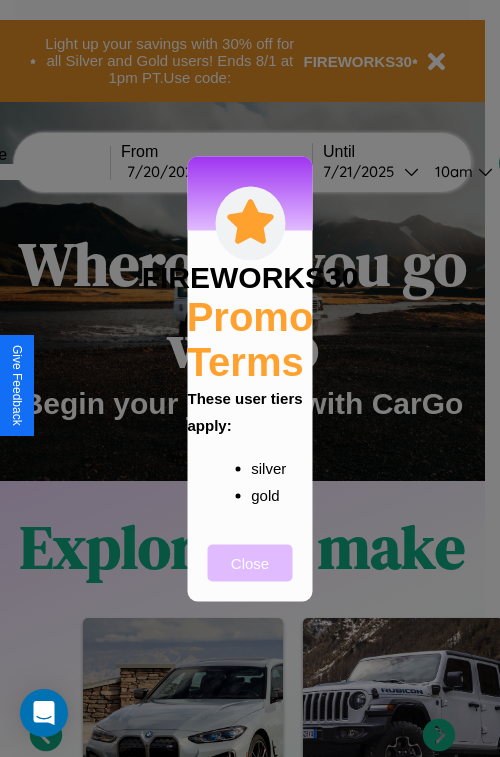 click on "Close" at bounding box center [250, 562] 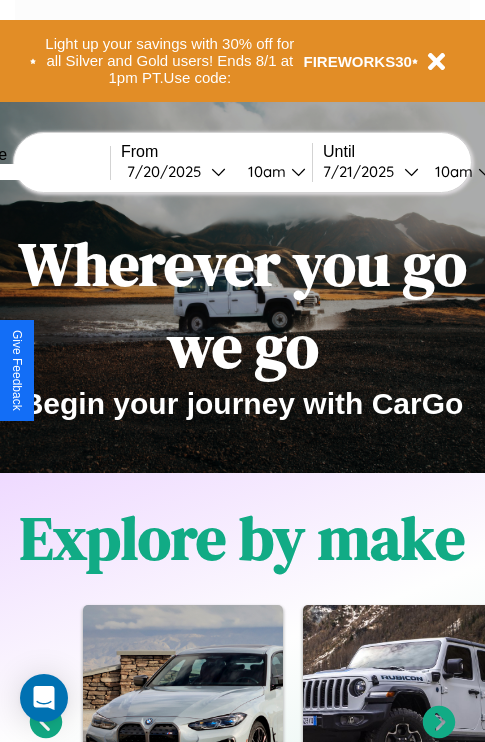 click at bounding box center [35, 172] 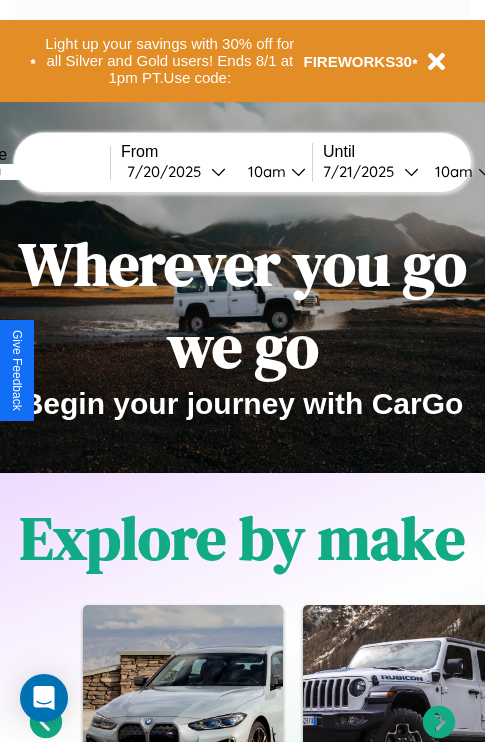 type on "*******" 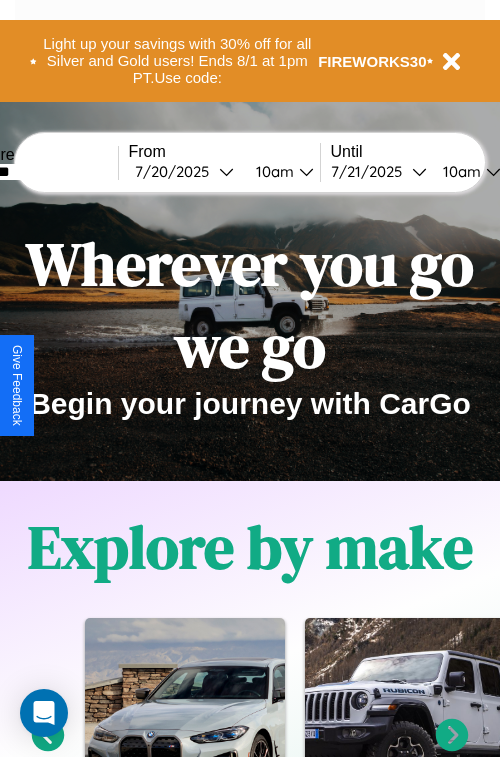 select on "*" 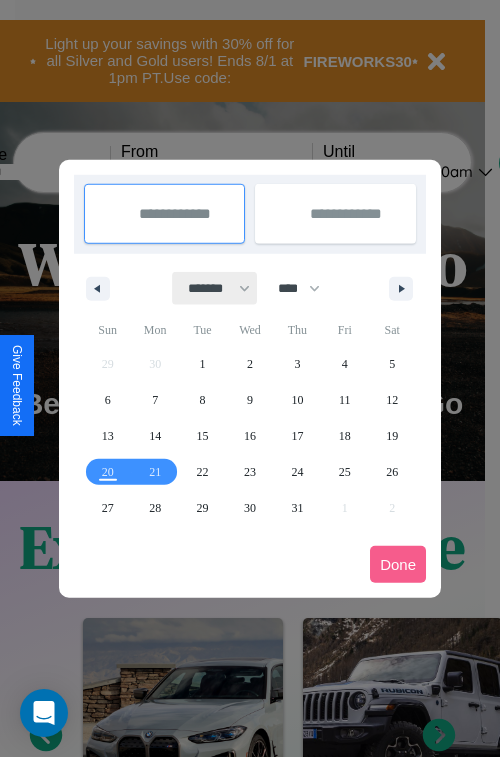 click on "******* ******** ***** ***** *** **** **** ****** ********* ******* ******** ********" at bounding box center (215, 288) 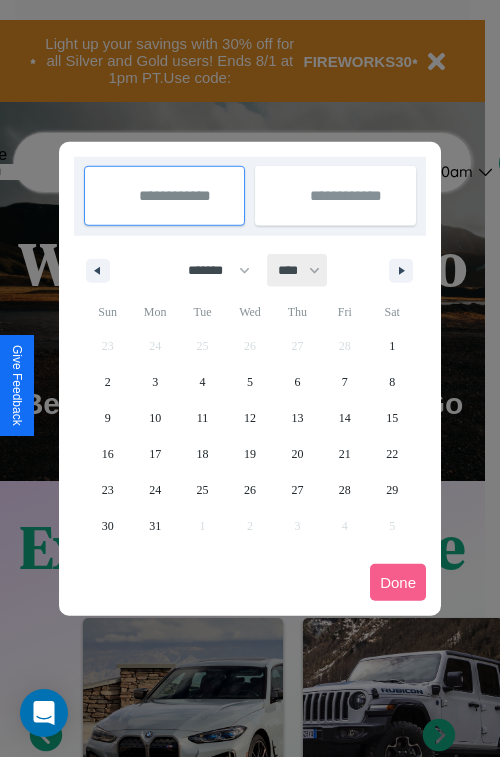 click on "**** **** **** **** **** **** **** **** **** **** **** **** **** **** **** **** **** **** **** **** **** **** **** **** **** **** **** **** **** **** **** **** **** **** **** **** **** **** **** **** **** **** **** **** **** **** **** **** **** **** **** **** **** **** **** **** **** **** **** **** **** **** **** **** **** **** **** **** **** **** **** **** **** **** **** **** **** **** **** **** **** **** **** **** **** **** **** **** **** **** **** **** **** **** **** **** **** **** **** **** **** **** **** **** **** **** **** **** **** **** **** **** **** **** **** **** **** **** **** **** ****" at bounding box center [298, 270] 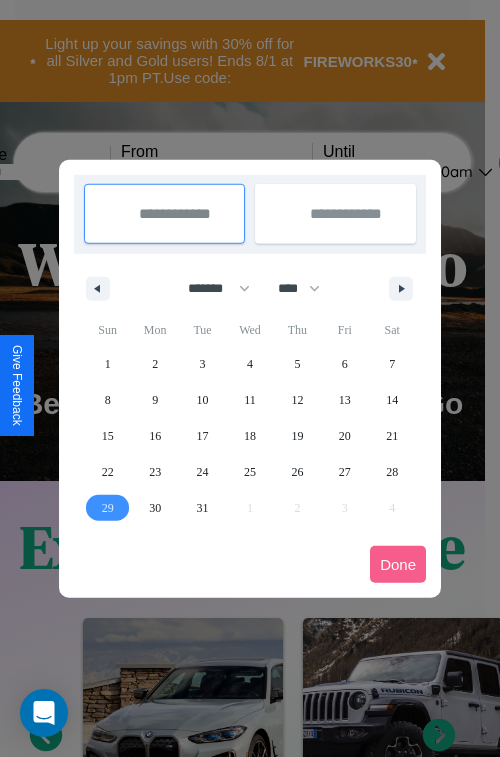click on "29" at bounding box center (108, 508) 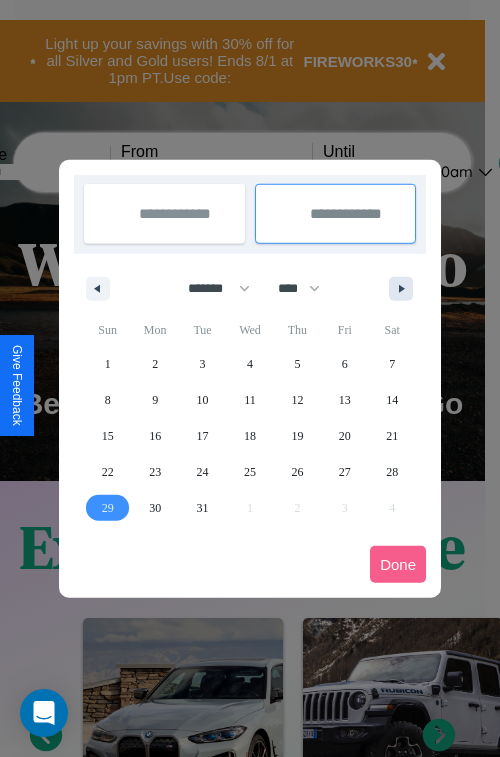 click at bounding box center [405, 289] 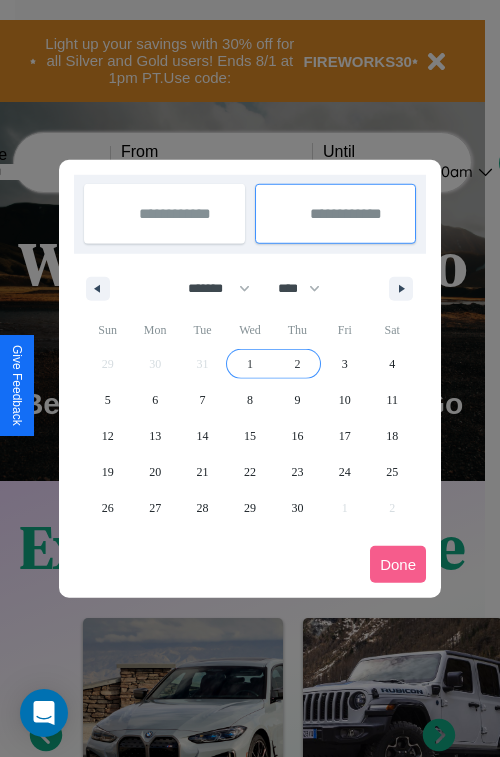 click on "2" at bounding box center (297, 364) 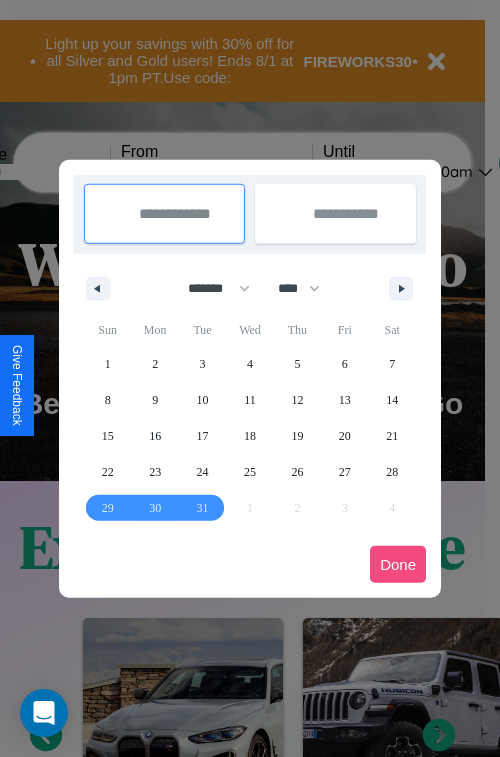 click on "Done" at bounding box center [398, 564] 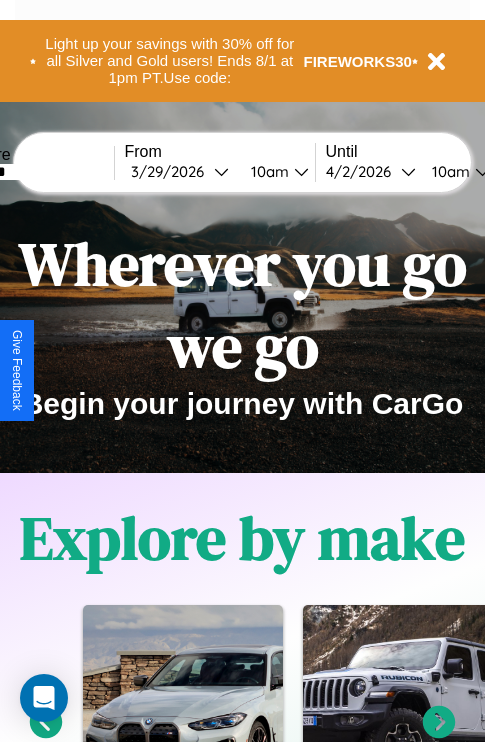 click on "10am" at bounding box center [267, 171] 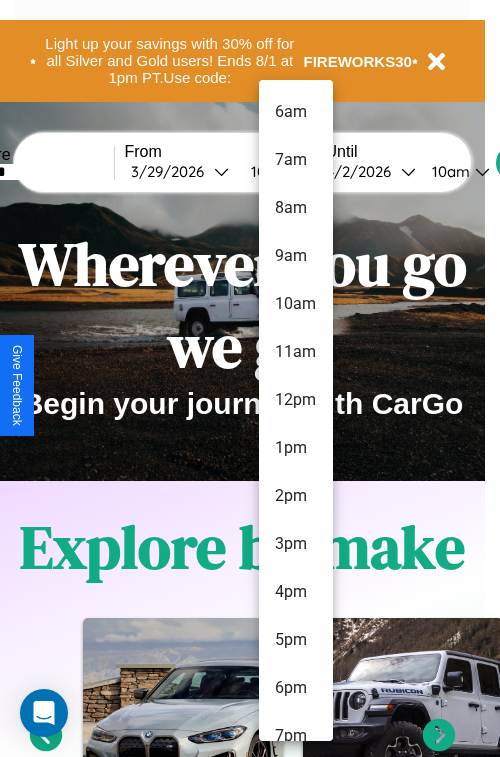 click on "3pm" at bounding box center (296, 544) 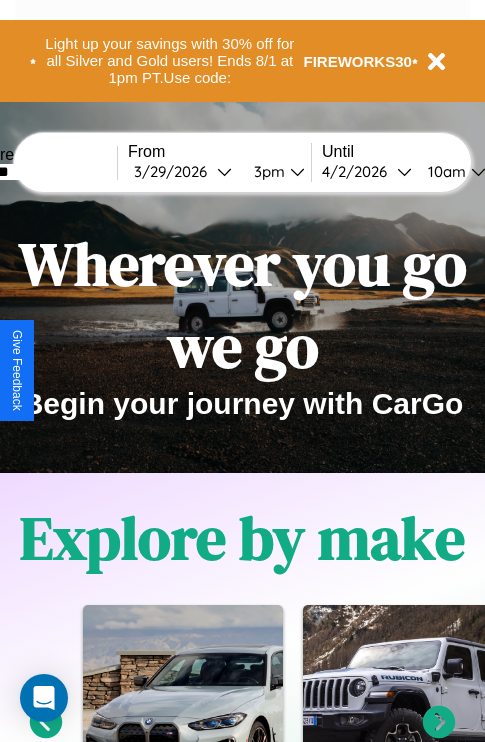 click on "10am" at bounding box center (444, 171) 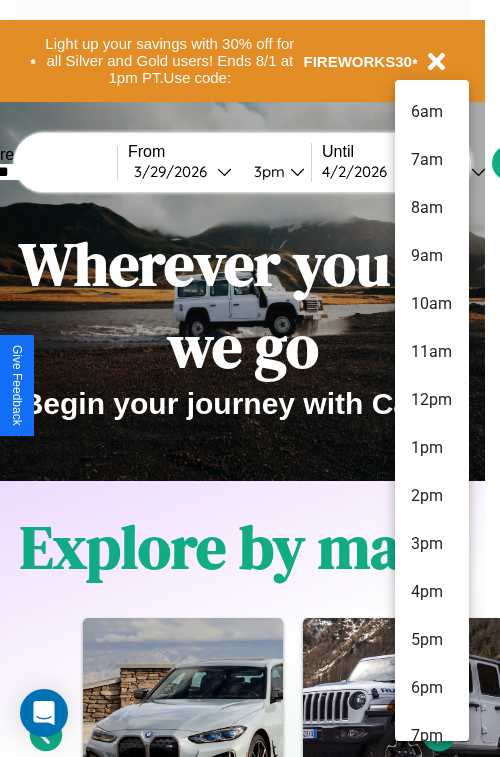 click on "6am" at bounding box center (432, 112) 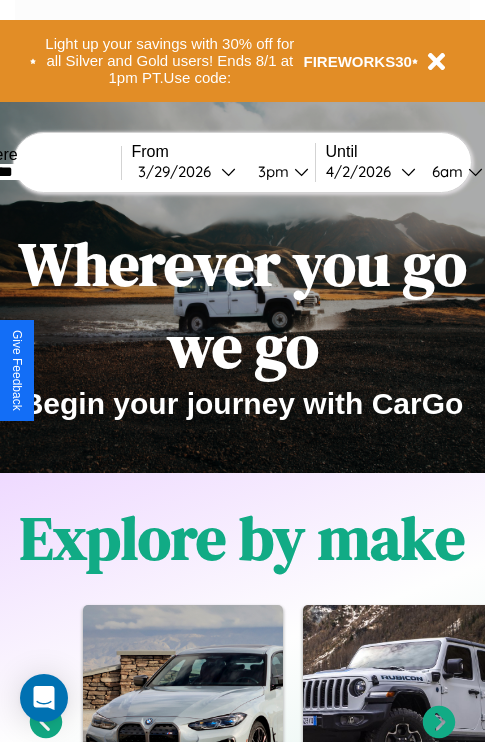 scroll, scrollTop: 0, scrollLeft: 66, axis: horizontal 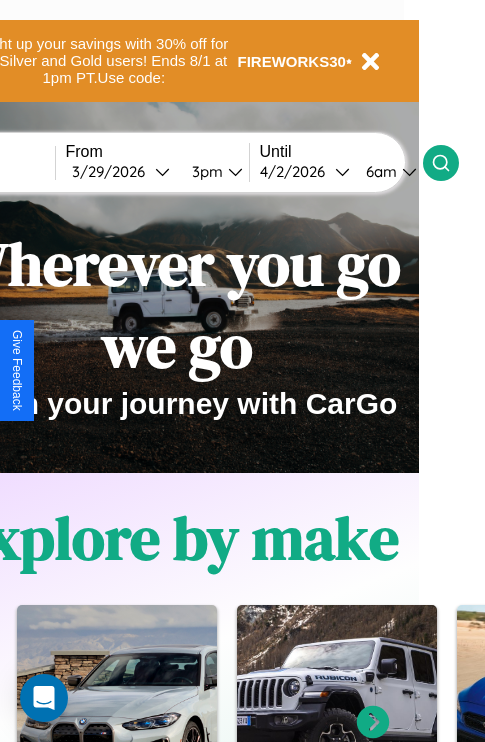 click 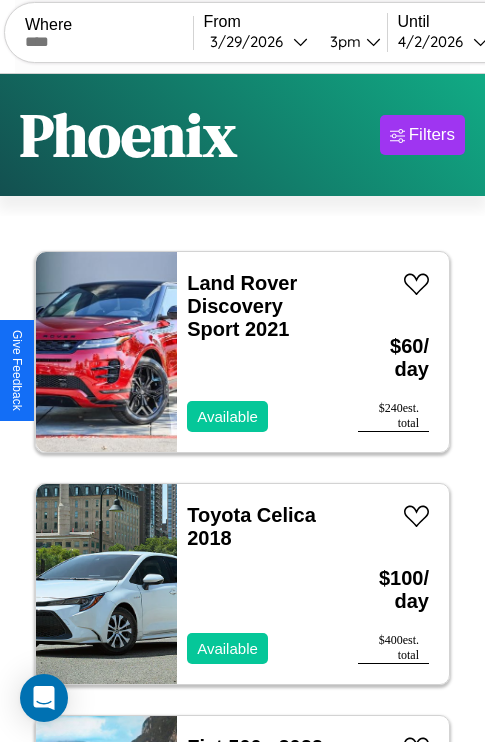 scroll, scrollTop: 95, scrollLeft: 0, axis: vertical 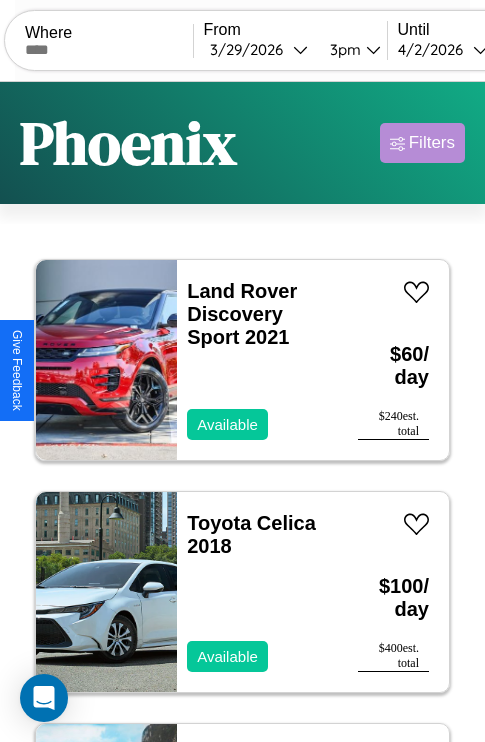 click on "Filters" at bounding box center (432, 143) 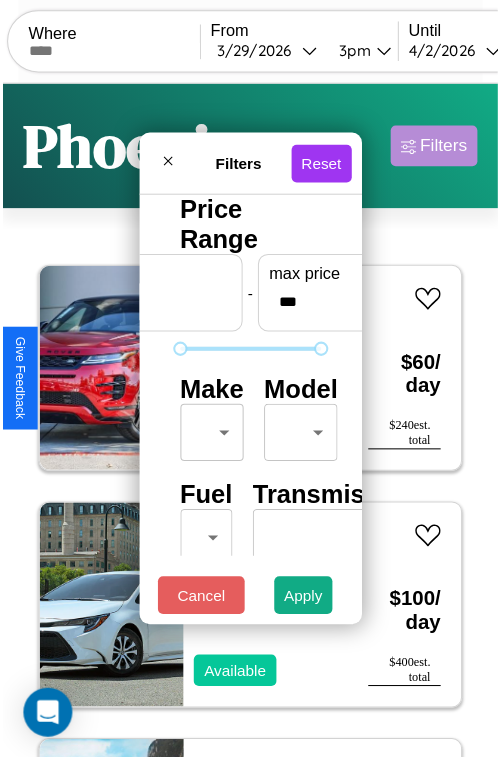 scroll, scrollTop: 59, scrollLeft: 0, axis: vertical 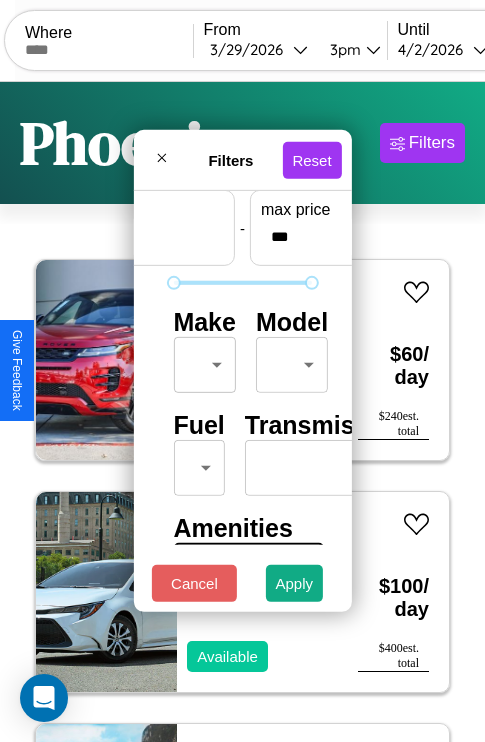 click on "CarGo Where From [DATE] [TIME] Until [DATE] [TIME] Become a Host Login Sign Up [CITY] Filters 142  cars in this area These cars can be picked up in this city. Land Rover   Discovery Sport   2021 Available $ 60  / day $ 240  est. total Toyota   Celica   2018 Available $ 100  / day $ 400  est. total Fiat   500e   2022 Available $ 170  / day $ 680  est. total Ferrari   456 MGTA   2021 Available $ 150  / day $ 600  est. total BMW   F 650 S   2014 Available $ 120  / day $ 480  est. total Jaguar   XK8   2017 Available $ 70  / day $ 280  est. total Jeep   Grand Wagoneer L   2019 Available $ 100  / day $ 400  est. total Mercedes   LP1419   2024 Available $ 40  / day $ 160  est. total Jaguar   XF   2019 Available $ 70  / day $ 280  est. total Buick   Incomplete   2016 Available $ 100  / day $ 400  est. total Kia   EV9   2024 Available $ 150  / day $ 600  est. total Dodge   Mini Ram   2021 Available $ 60  / day $ 240  est. total Bentley   Roll Royce Silver Seraph   2020 Available $ 150  / day $ 600  est. total" at bounding box center (242, 412) 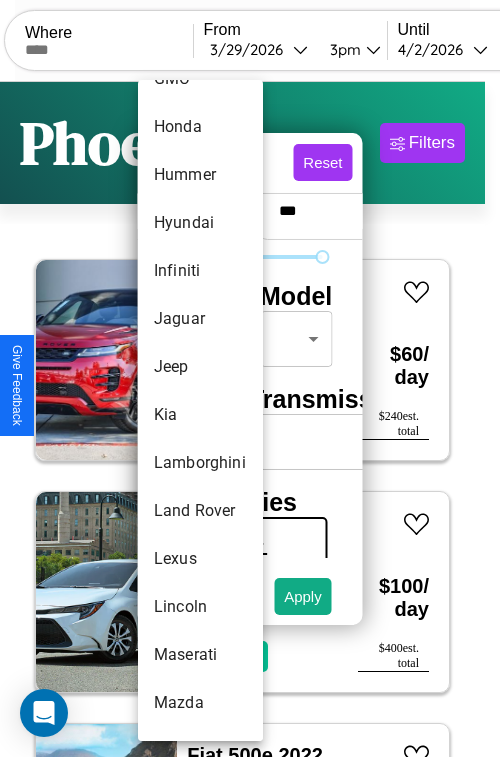 scroll, scrollTop: 758, scrollLeft: 0, axis: vertical 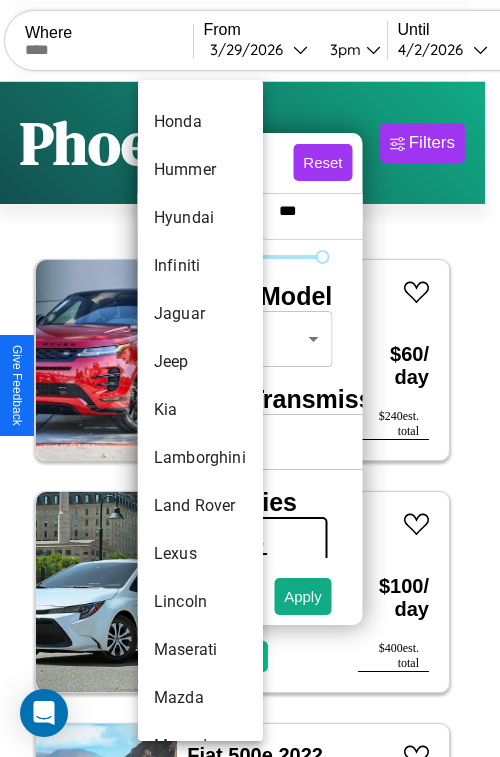 click on "Kia" at bounding box center [200, 410] 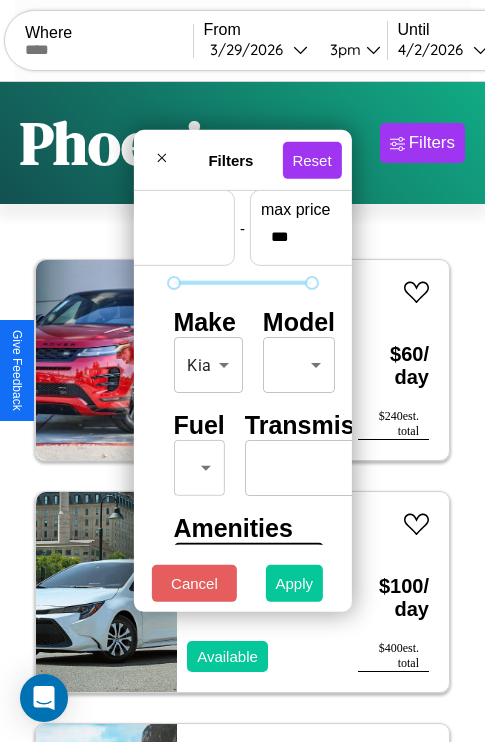 click on "Apply" at bounding box center (295, 583) 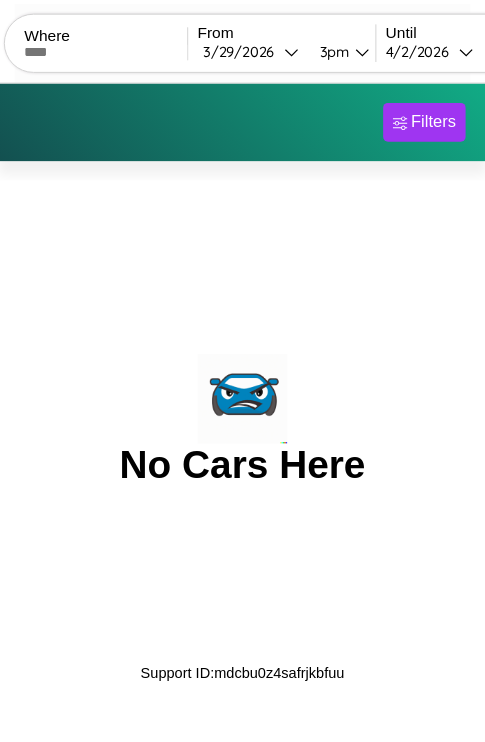 scroll, scrollTop: 0, scrollLeft: 0, axis: both 